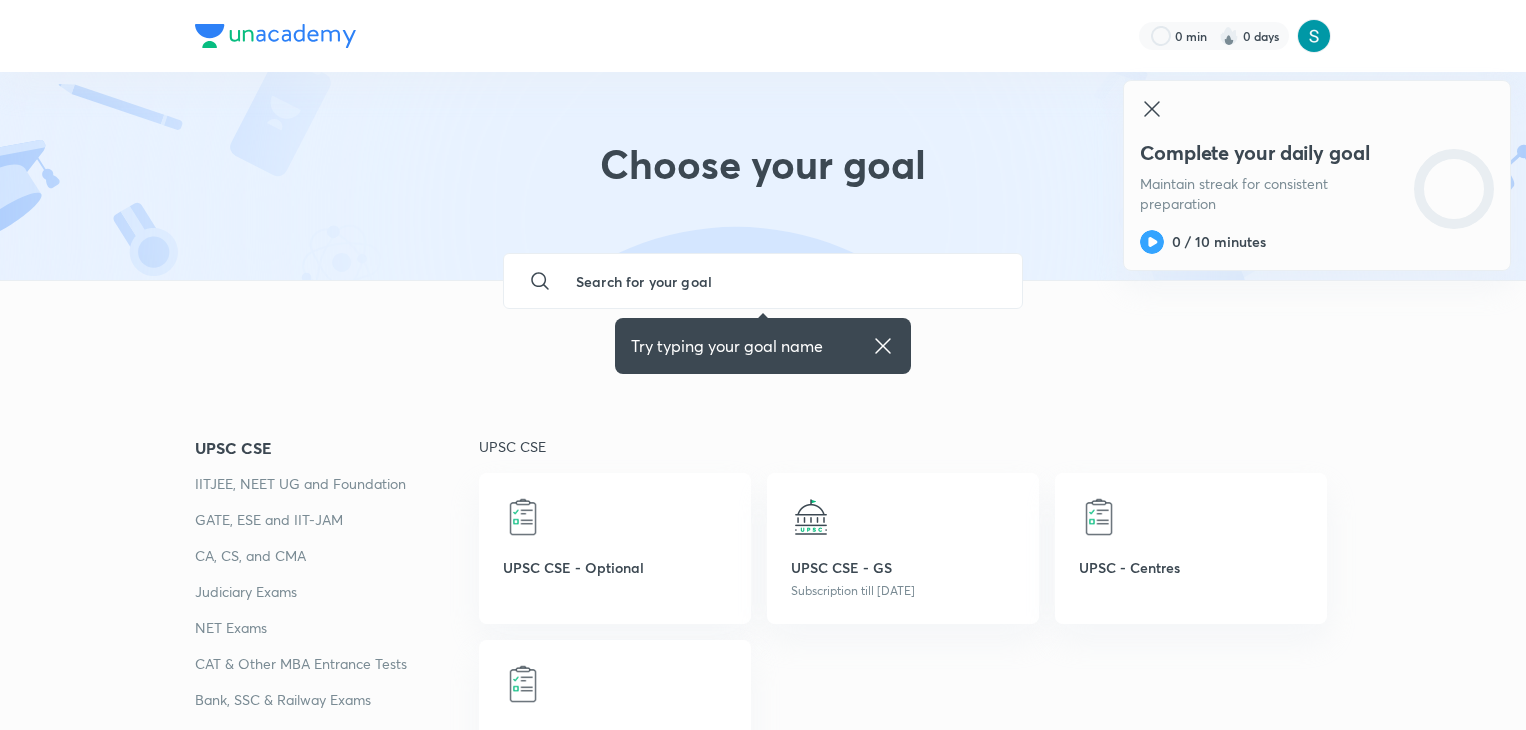 scroll, scrollTop: 0, scrollLeft: 0, axis: both 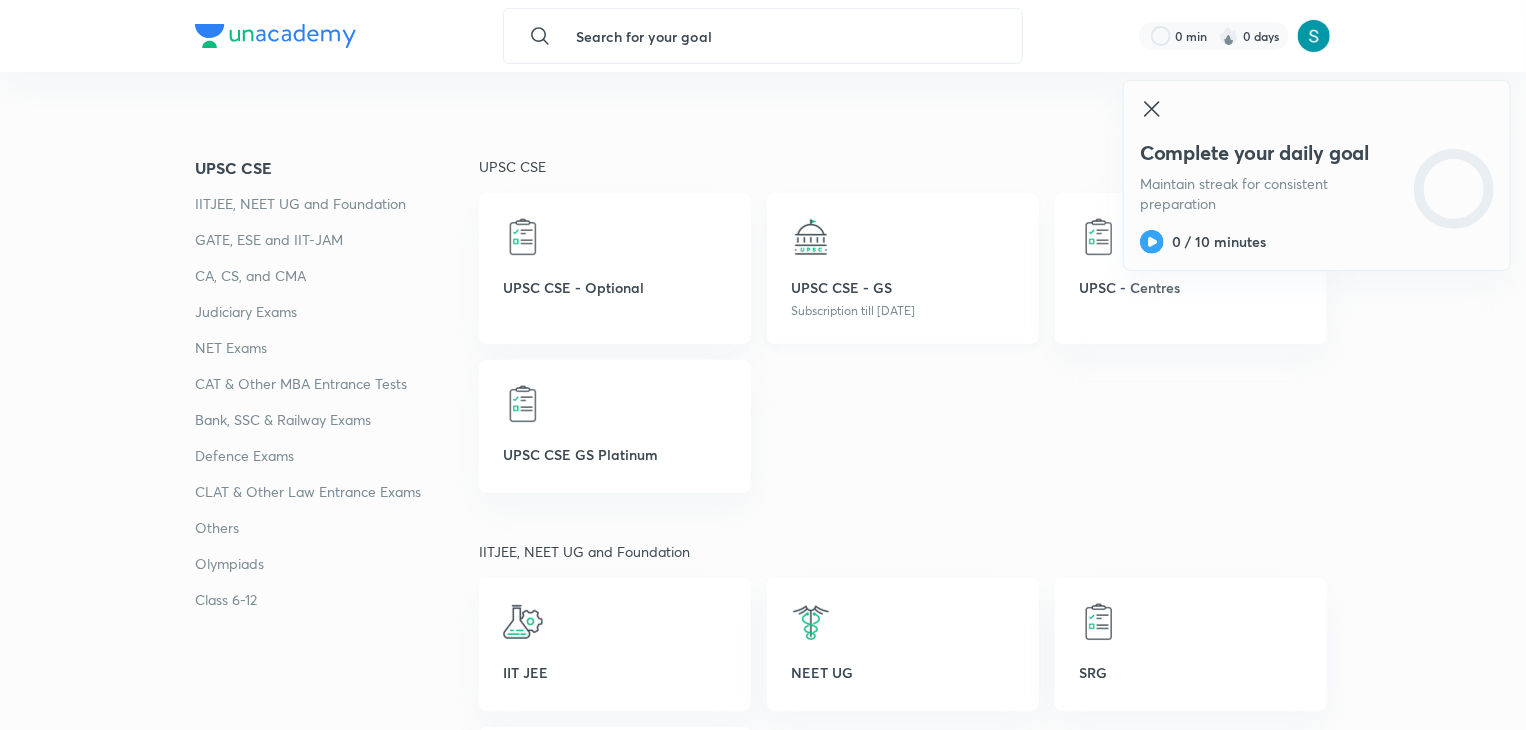 click on "UPSC CSE - GS Subscription till 8 Aug 2025" at bounding box center (903, 268) 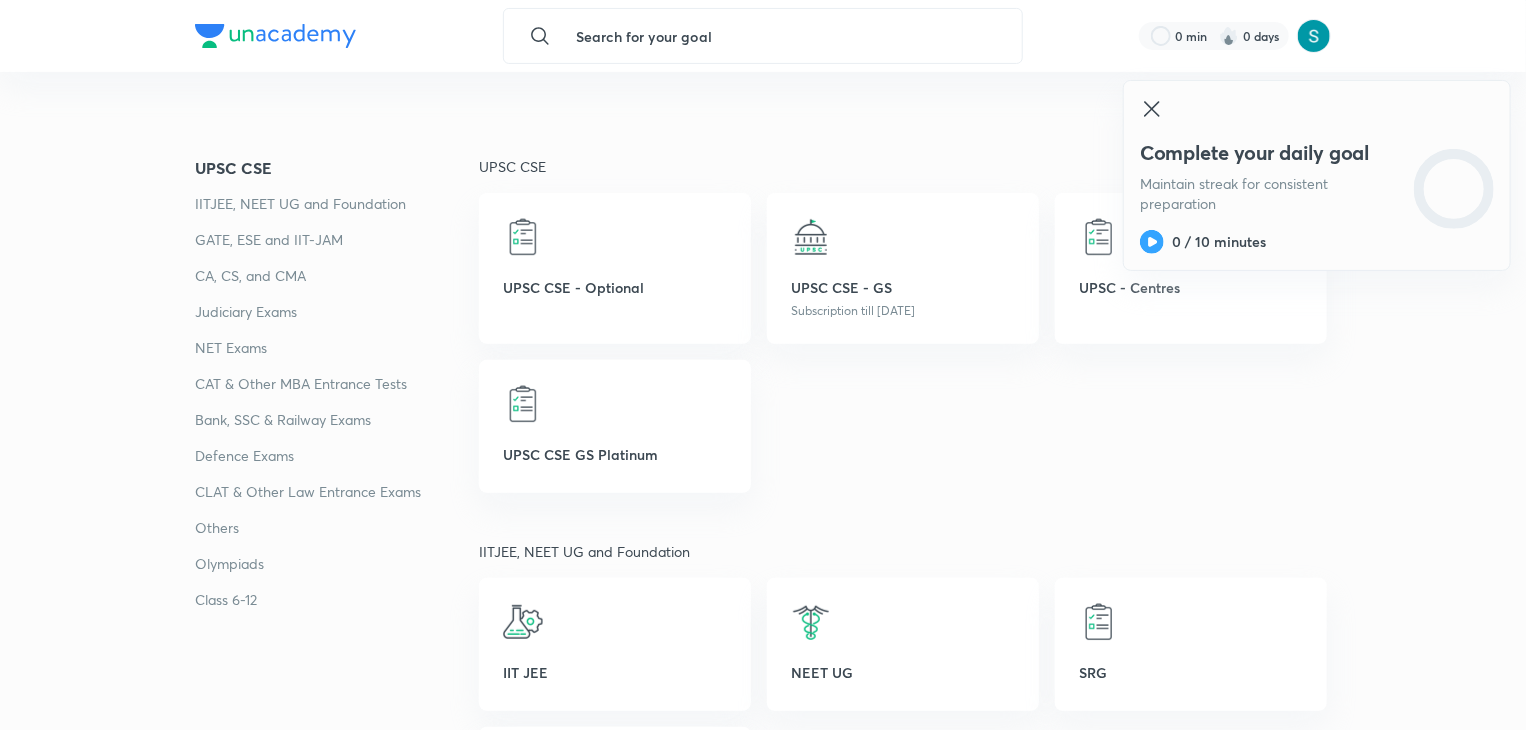 scroll, scrollTop: 18, scrollLeft: 0, axis: vertical 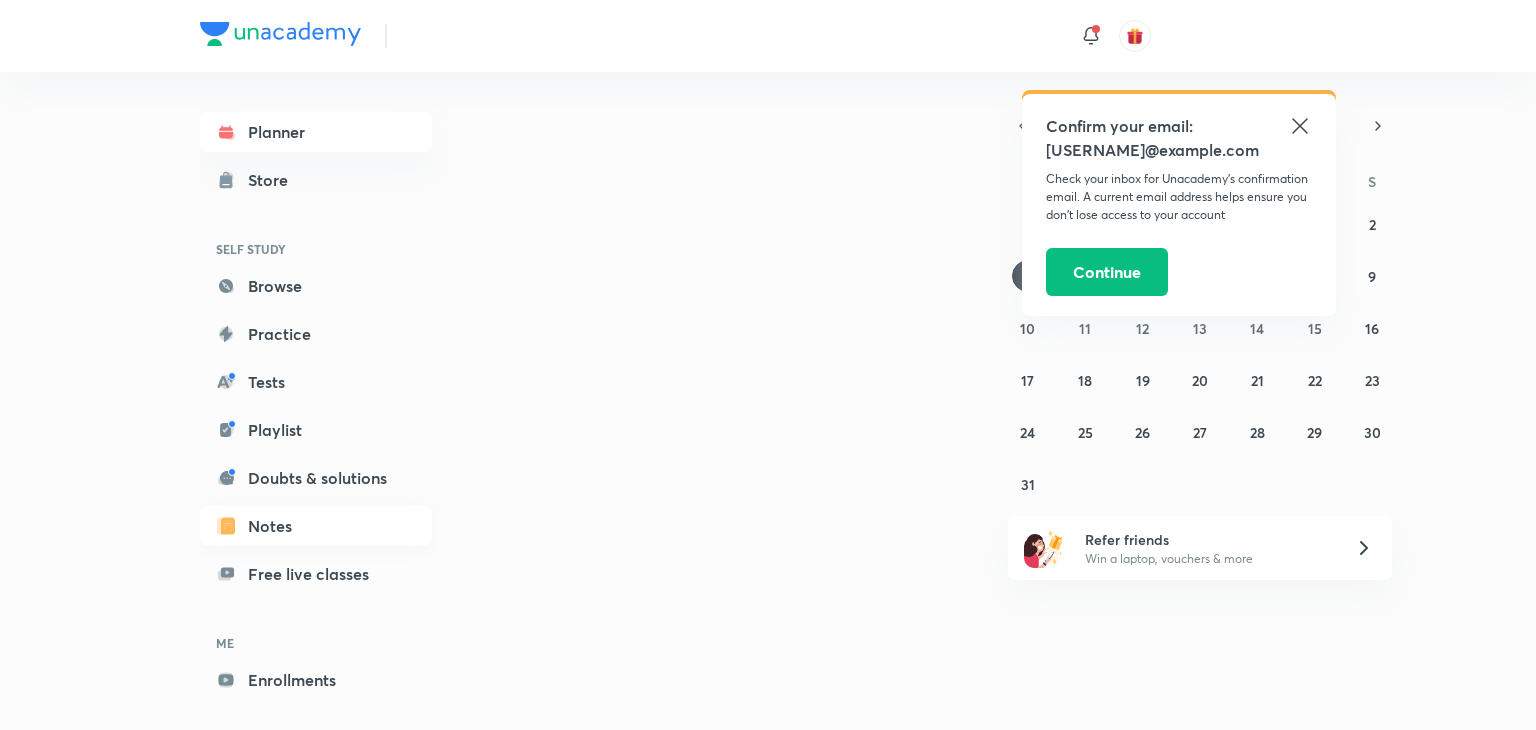 click on "Notes" at bounding box center [316, 526] 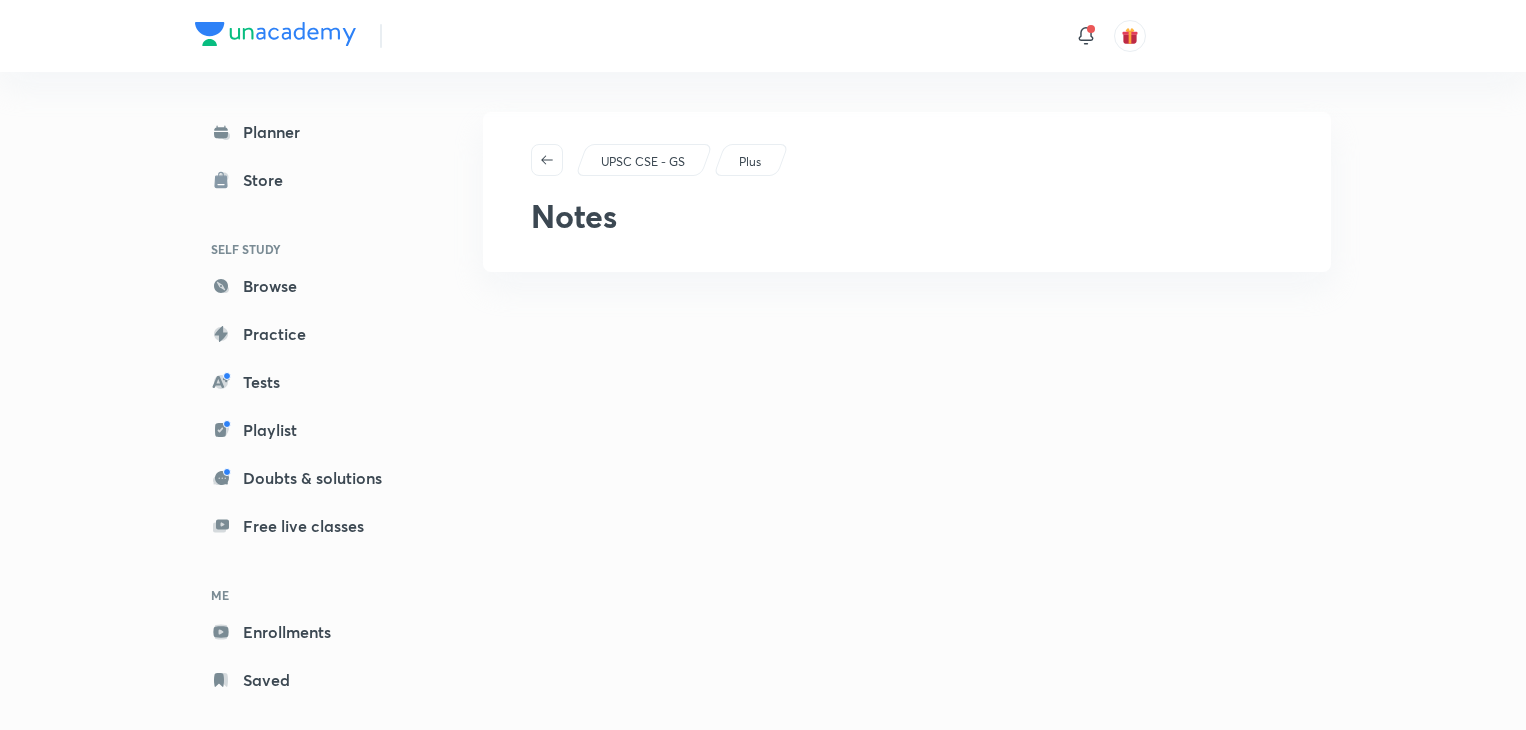 scroll, scrollTop: 0, scrollLeft: 0, axis: both 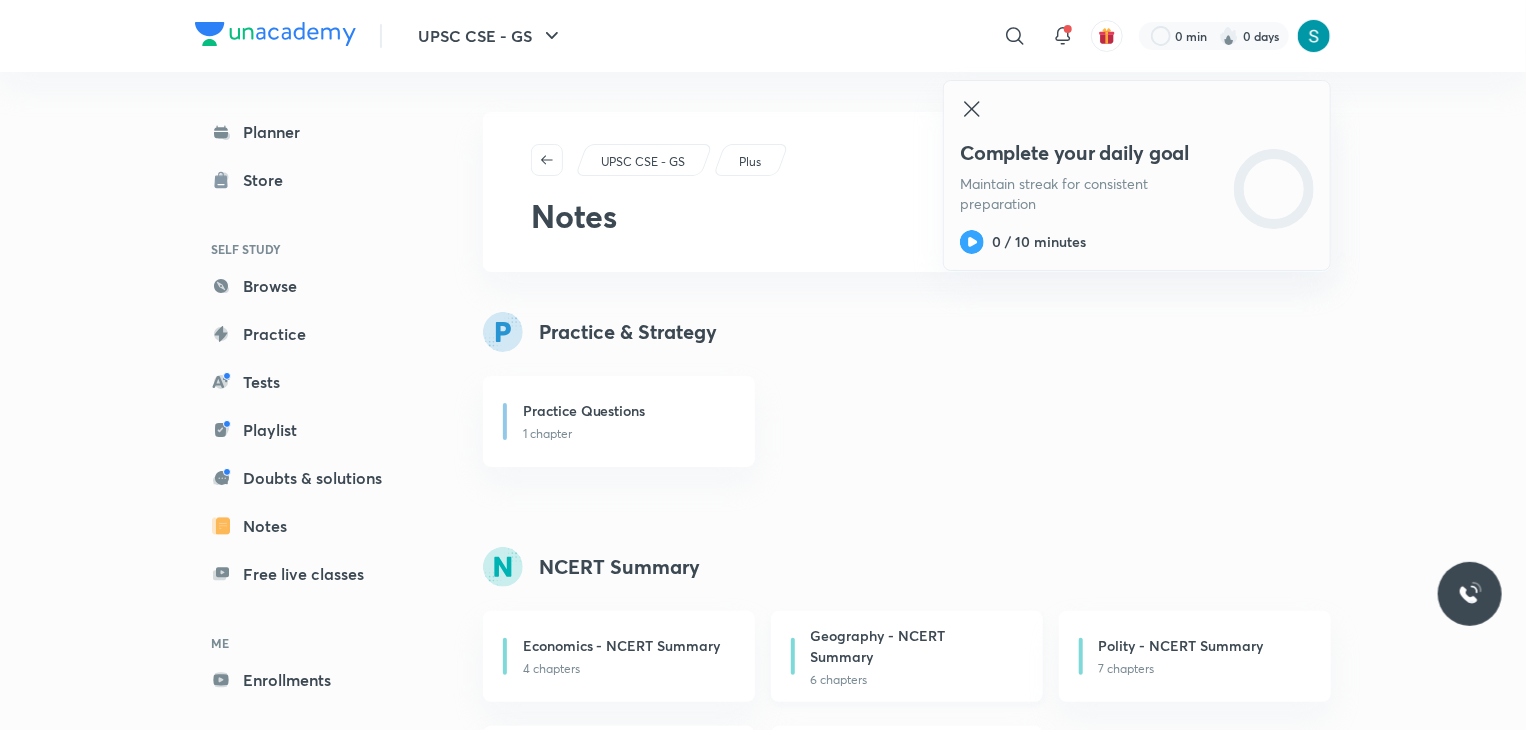 click on "Geography - NCERT Summary" at bounding box center (911, 646) 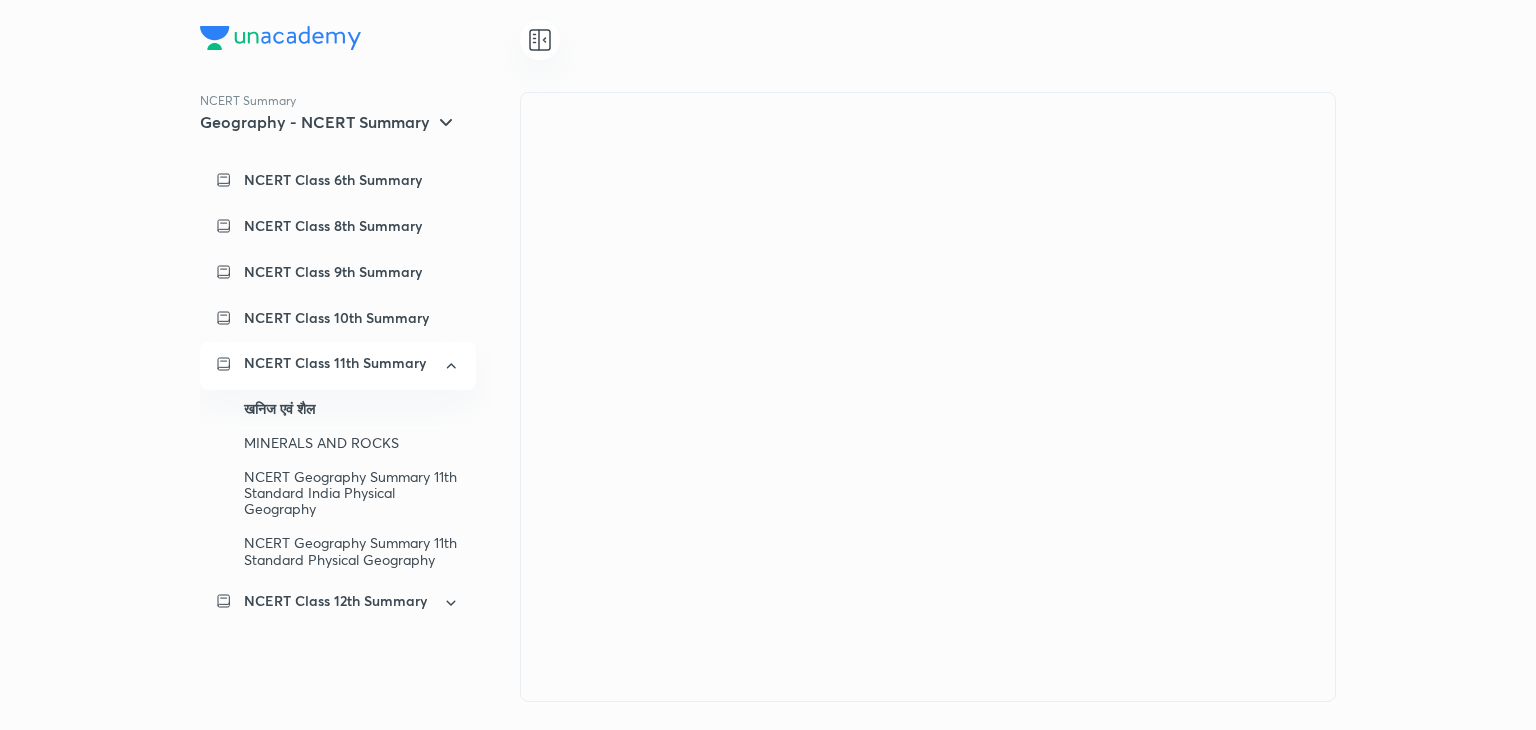 scroll, scrollTop: 0, scrollLeft: 0, axis: both 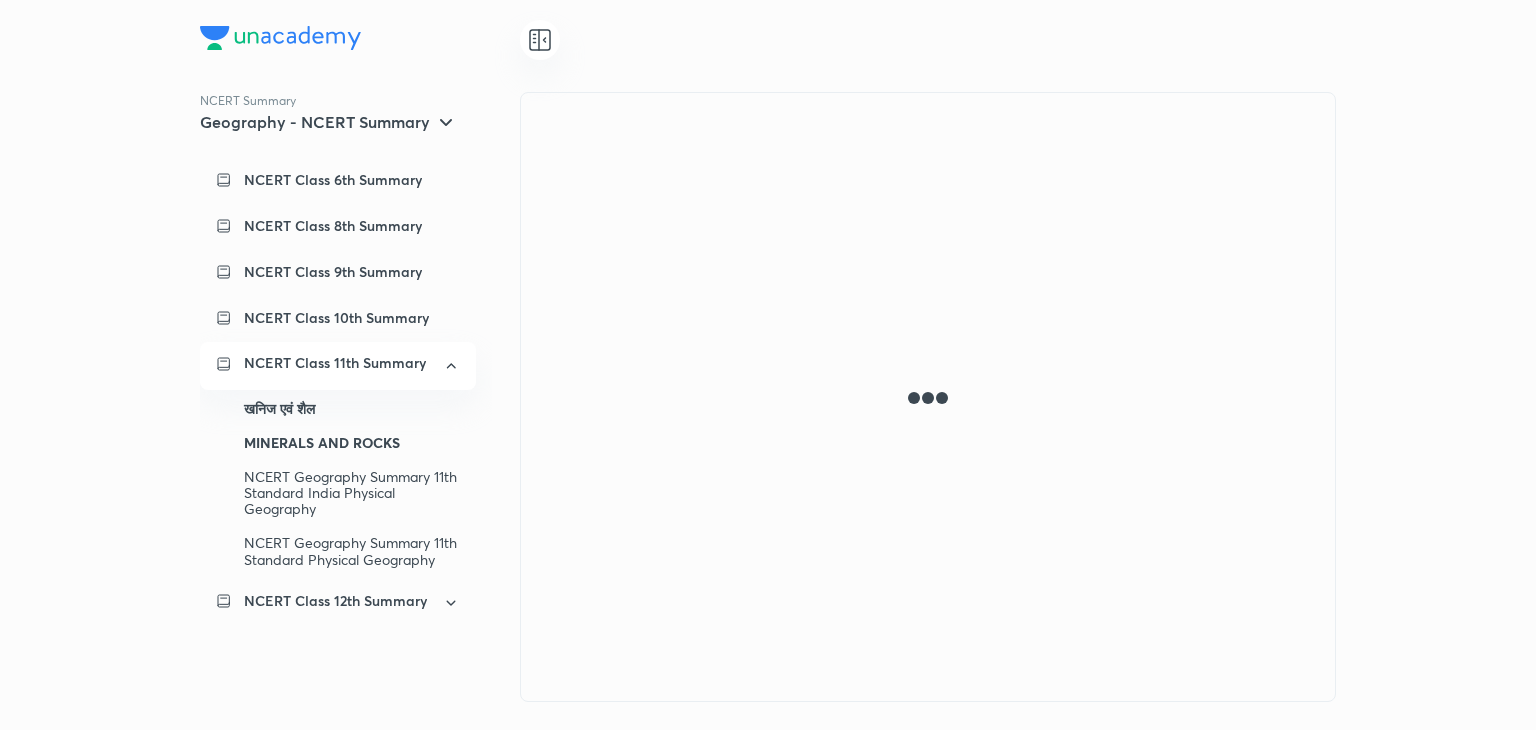 click on "MINERALS AND ROCKS" at bounding box center [352, 443] 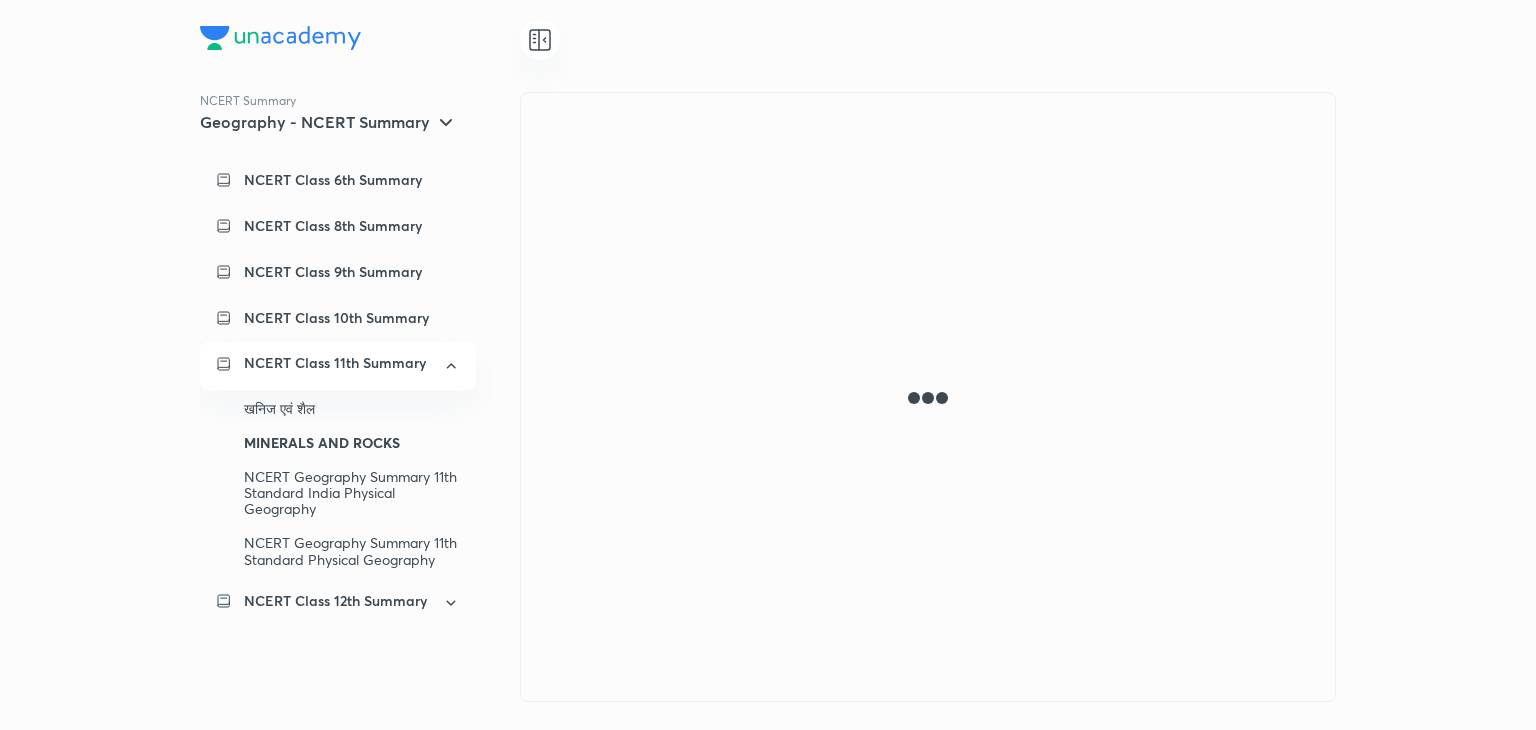 scroll, scrollTop: 7912, scrollLeft: 0, axis: vertical 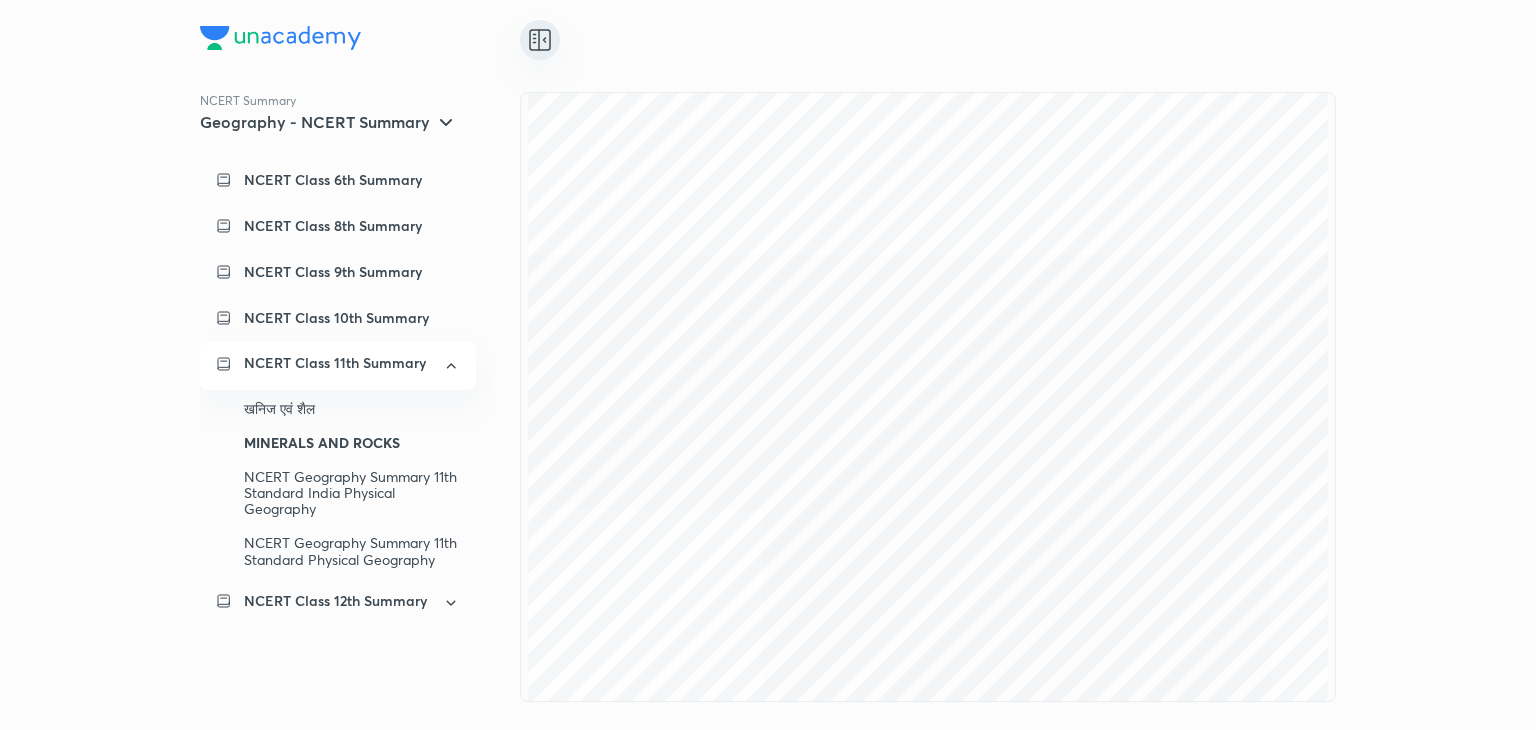 click 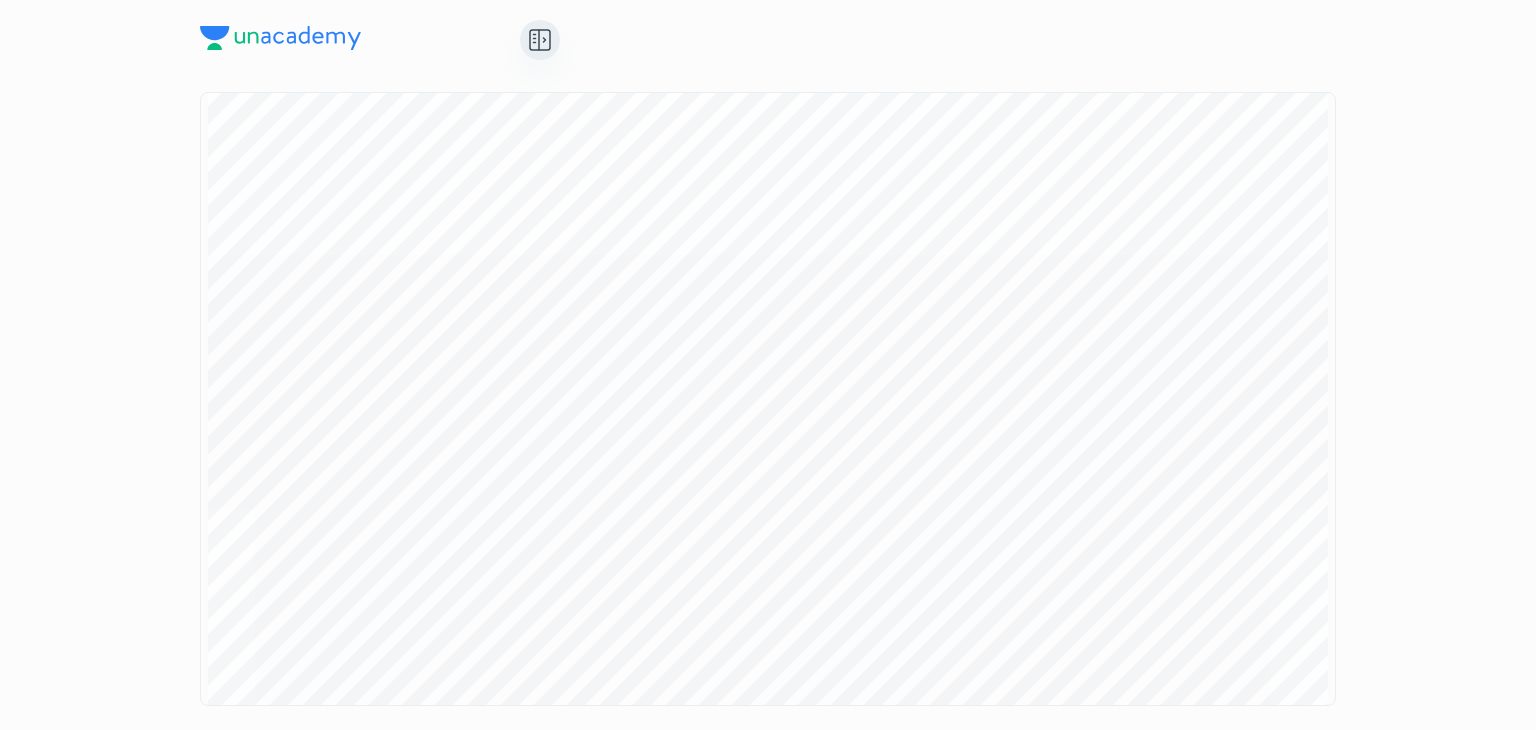scroll, scrollTop: 8800, scrollLeft: 0, axis: vertical 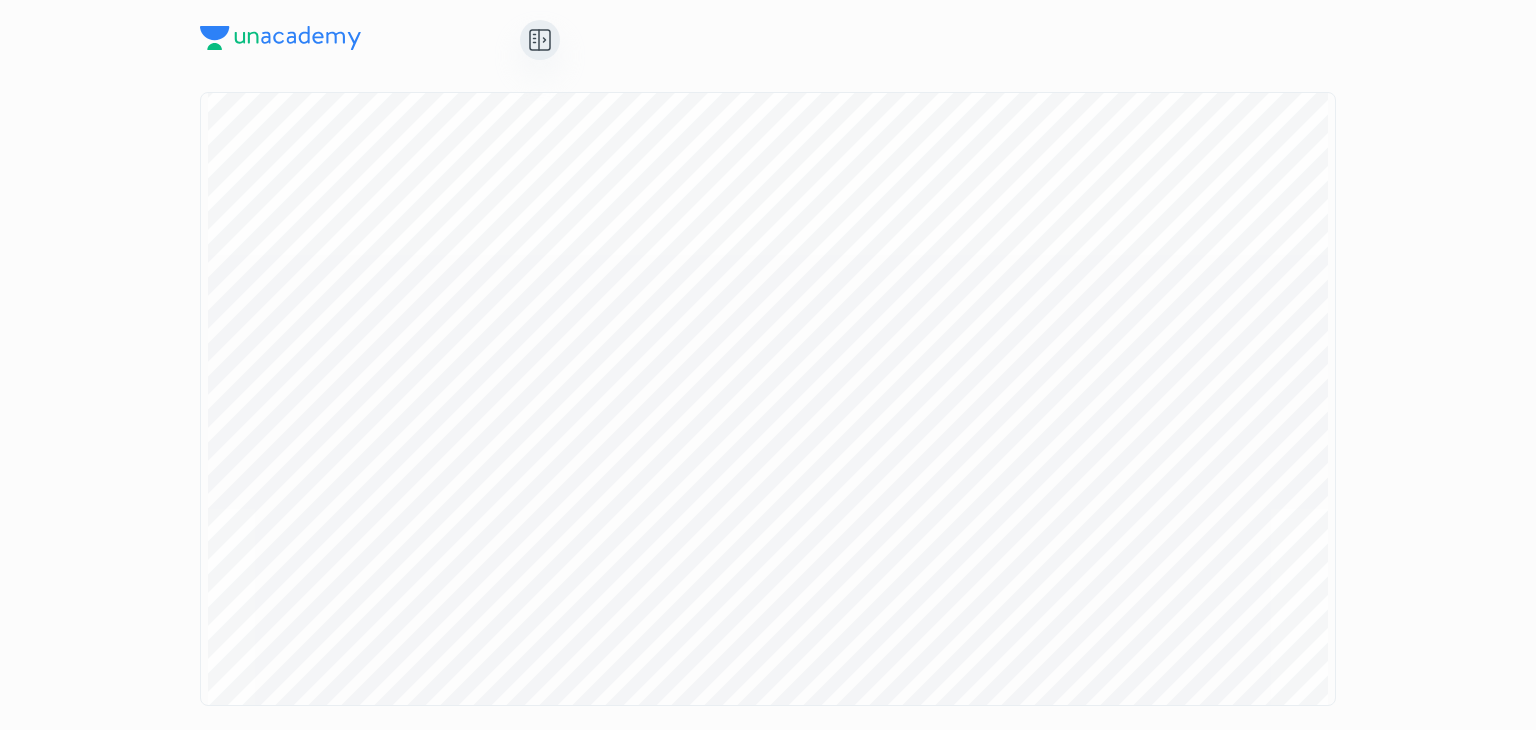 click 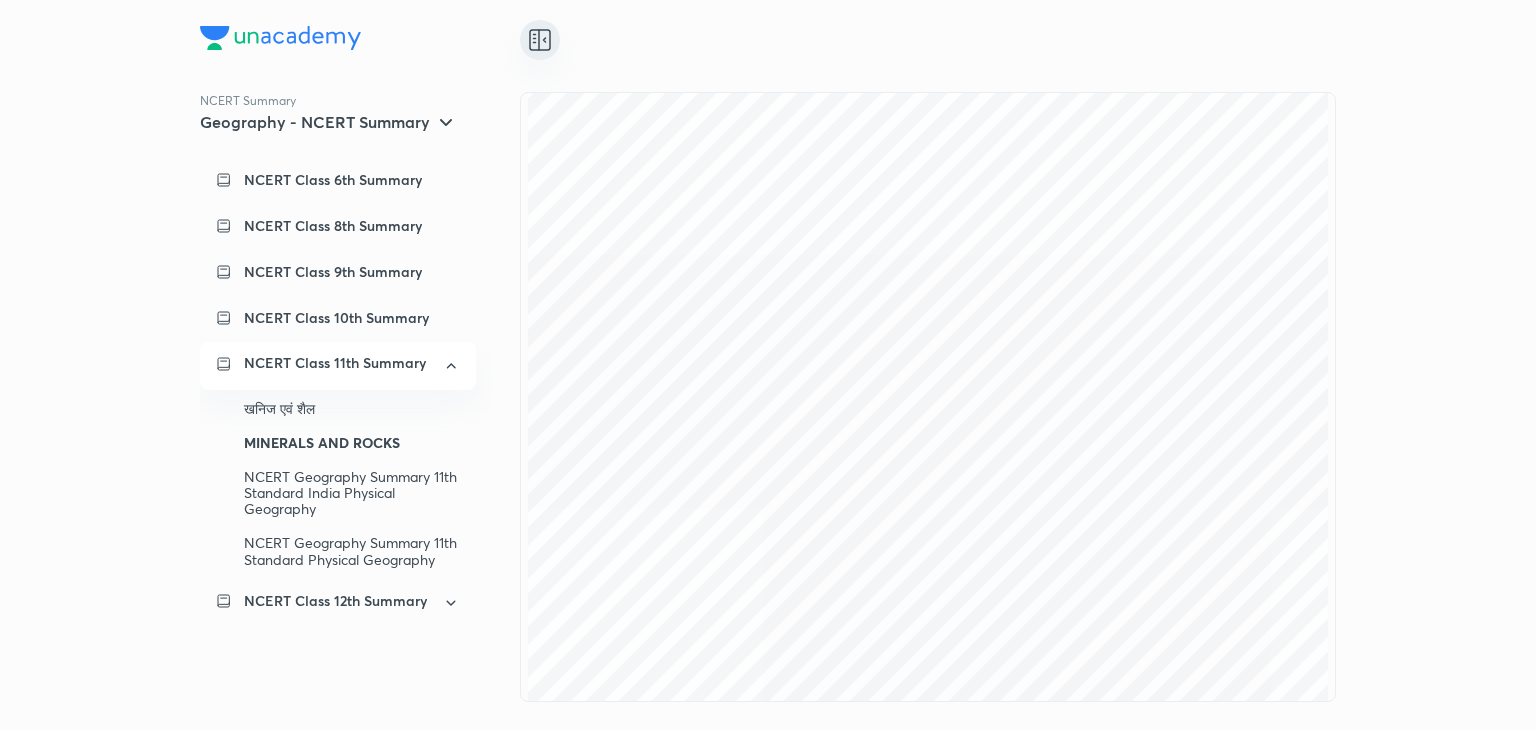 scroll, scrollTop: 8435, scrollLeft: 0, axis: vertical 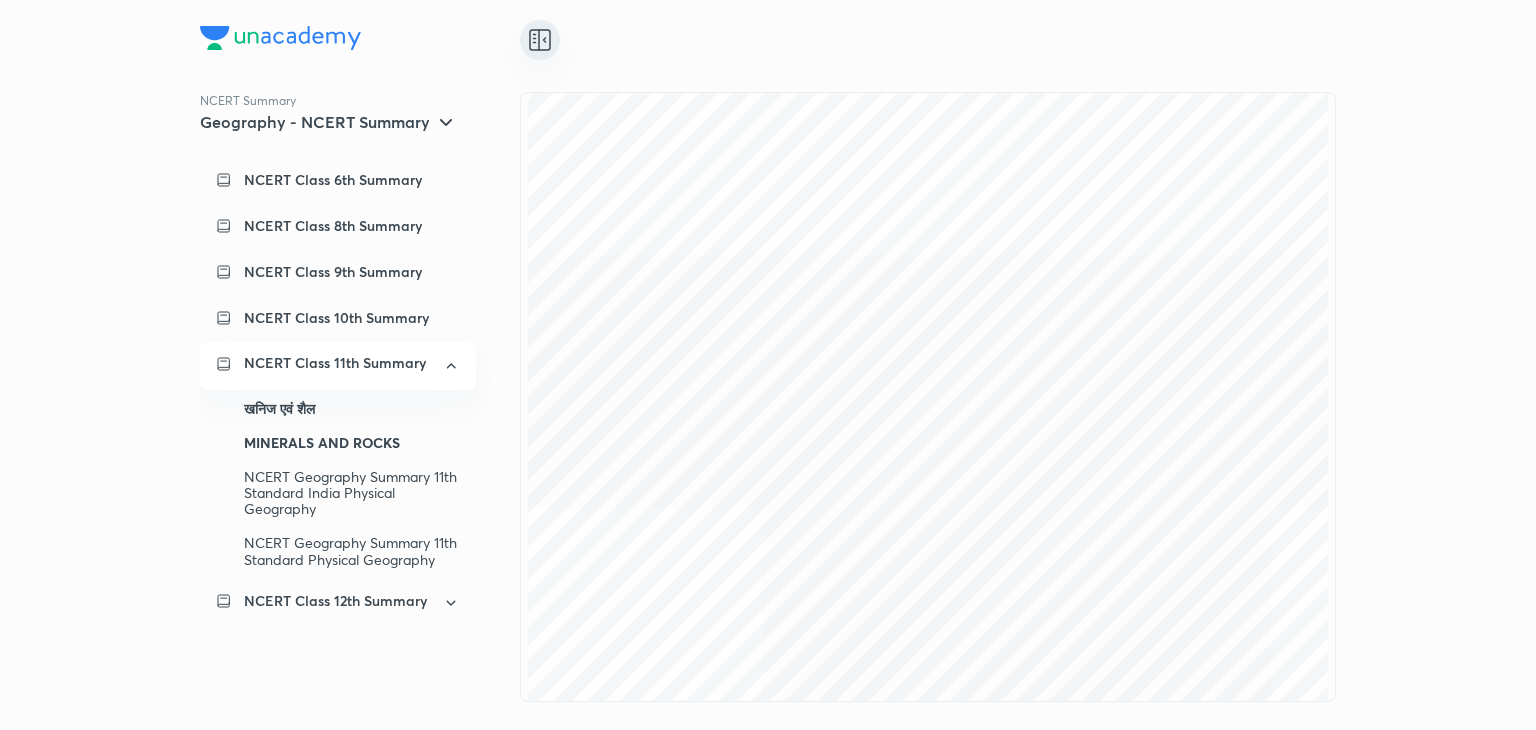 click on "खनिज एवं शैल" at bounding box center [352, 409] 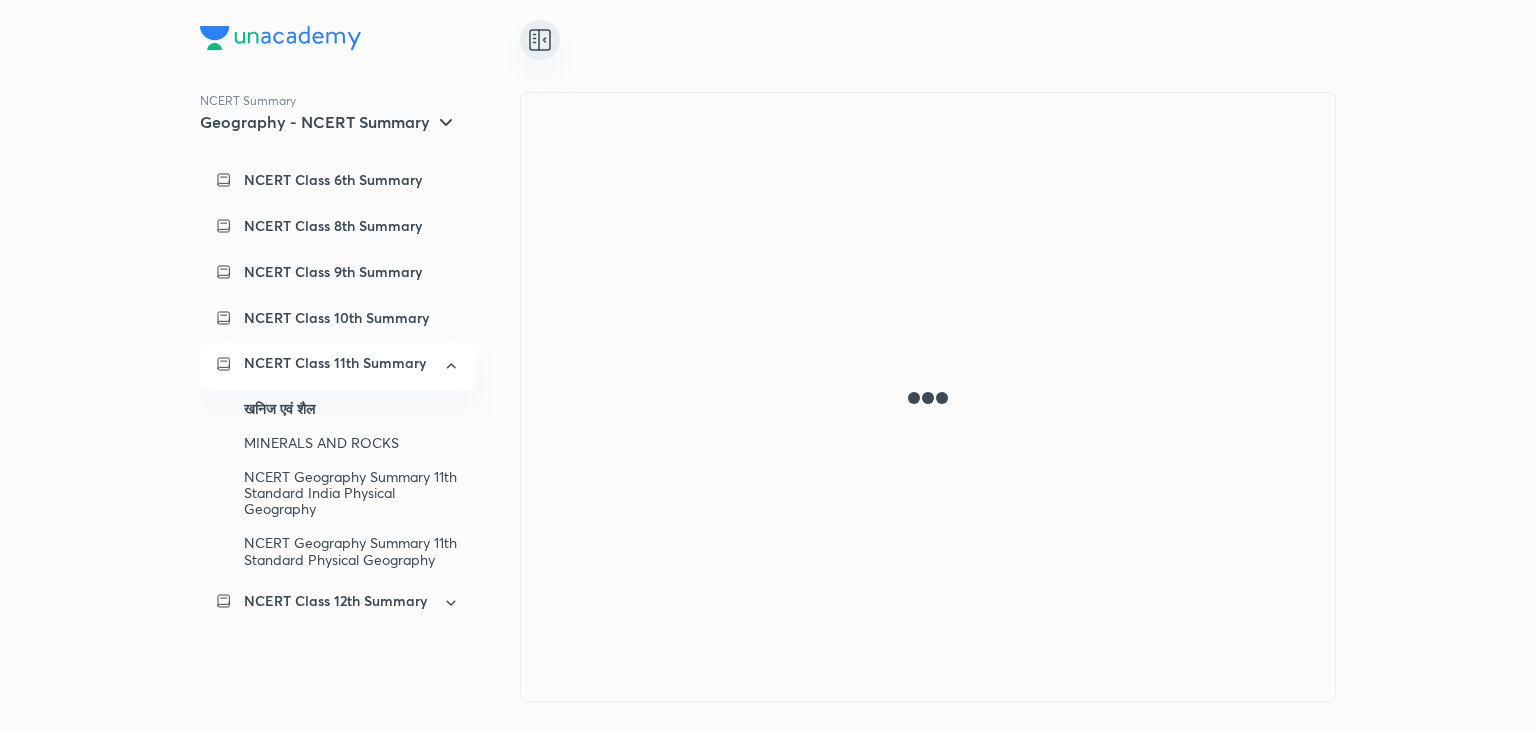 scroll, scrollTop: 0, scrollLeft: 0, axis: both 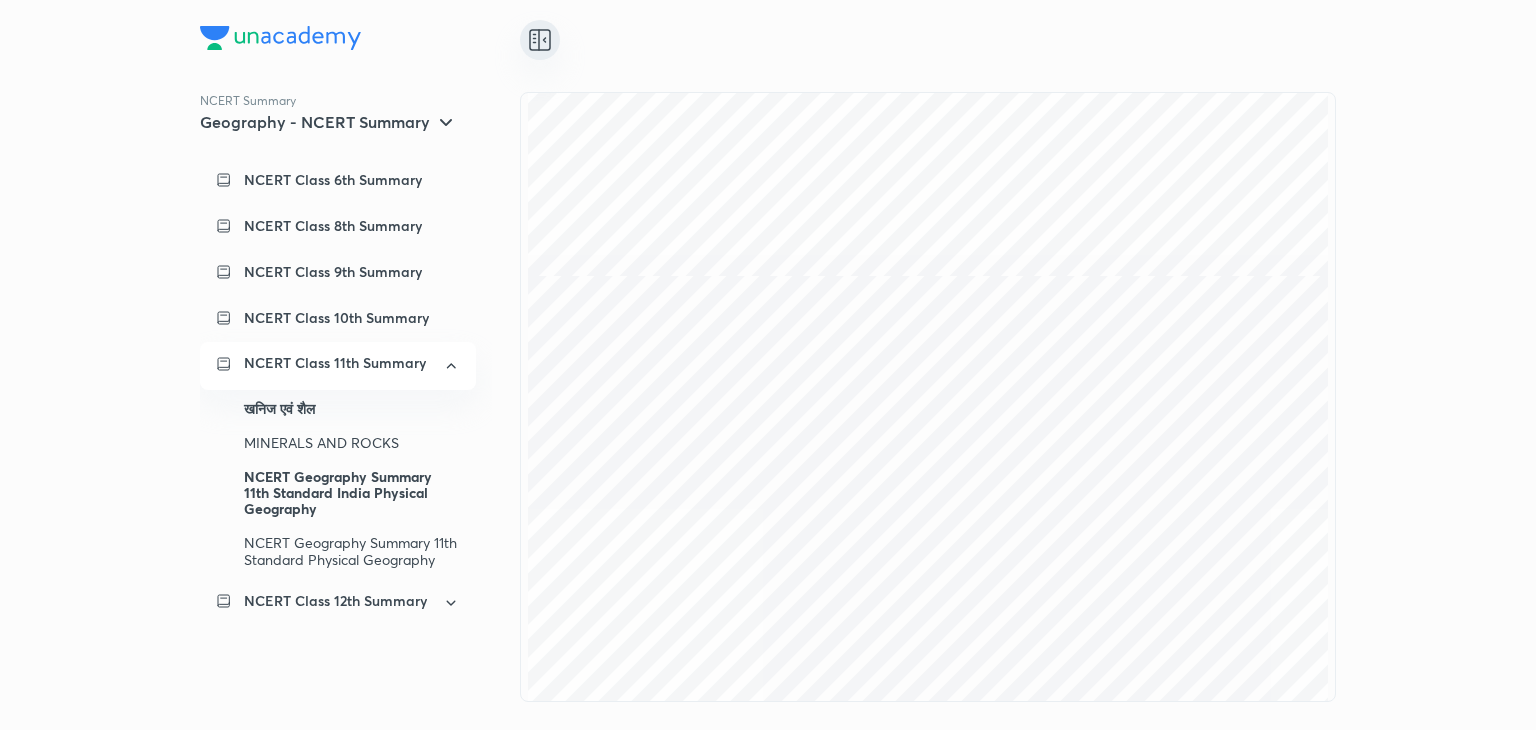 click on "NCERT Geography Summary 11th Standard India Physical Geography" at bounding box center (352, 493) 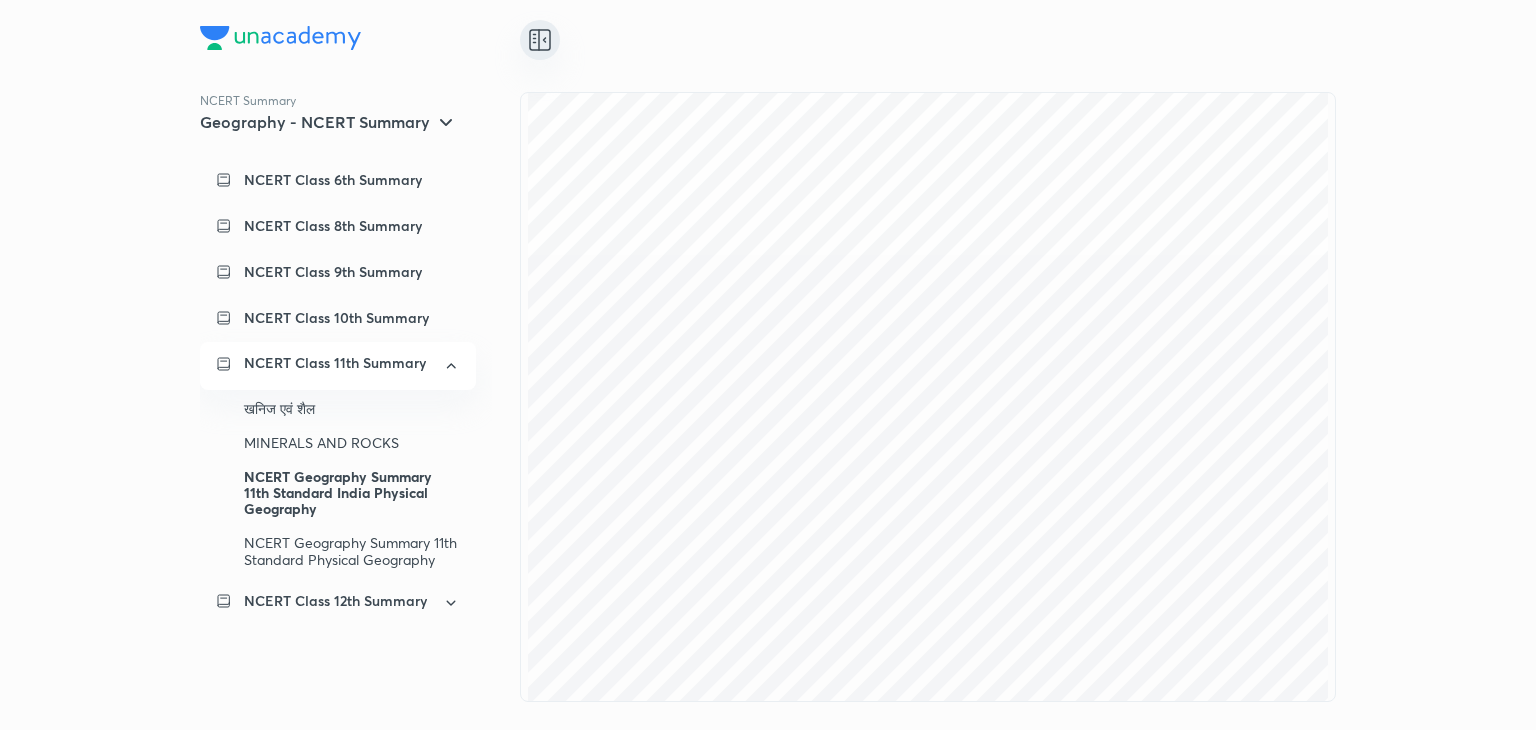 scroll, scrollTop: 299, scrollLeft: 0, axis: vertical 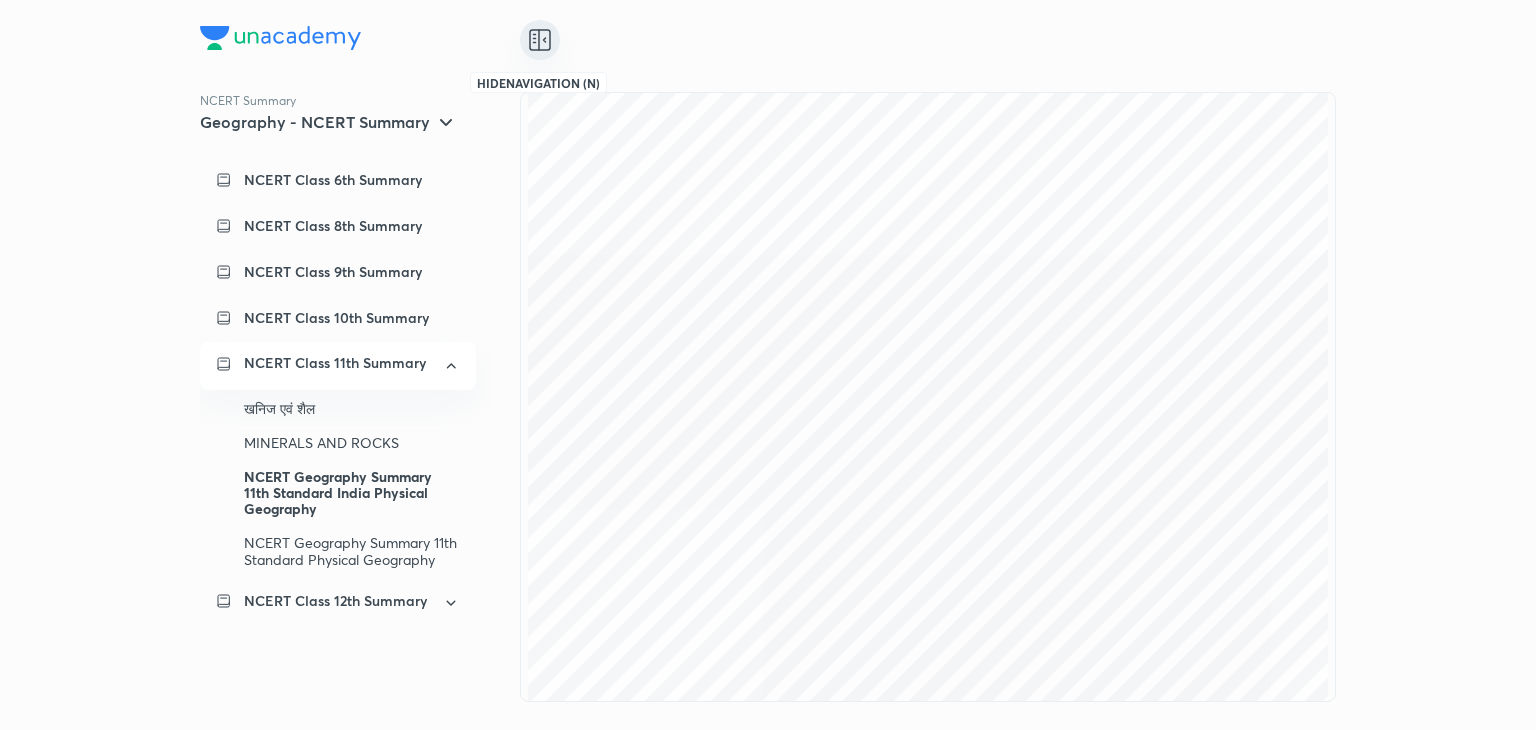 click 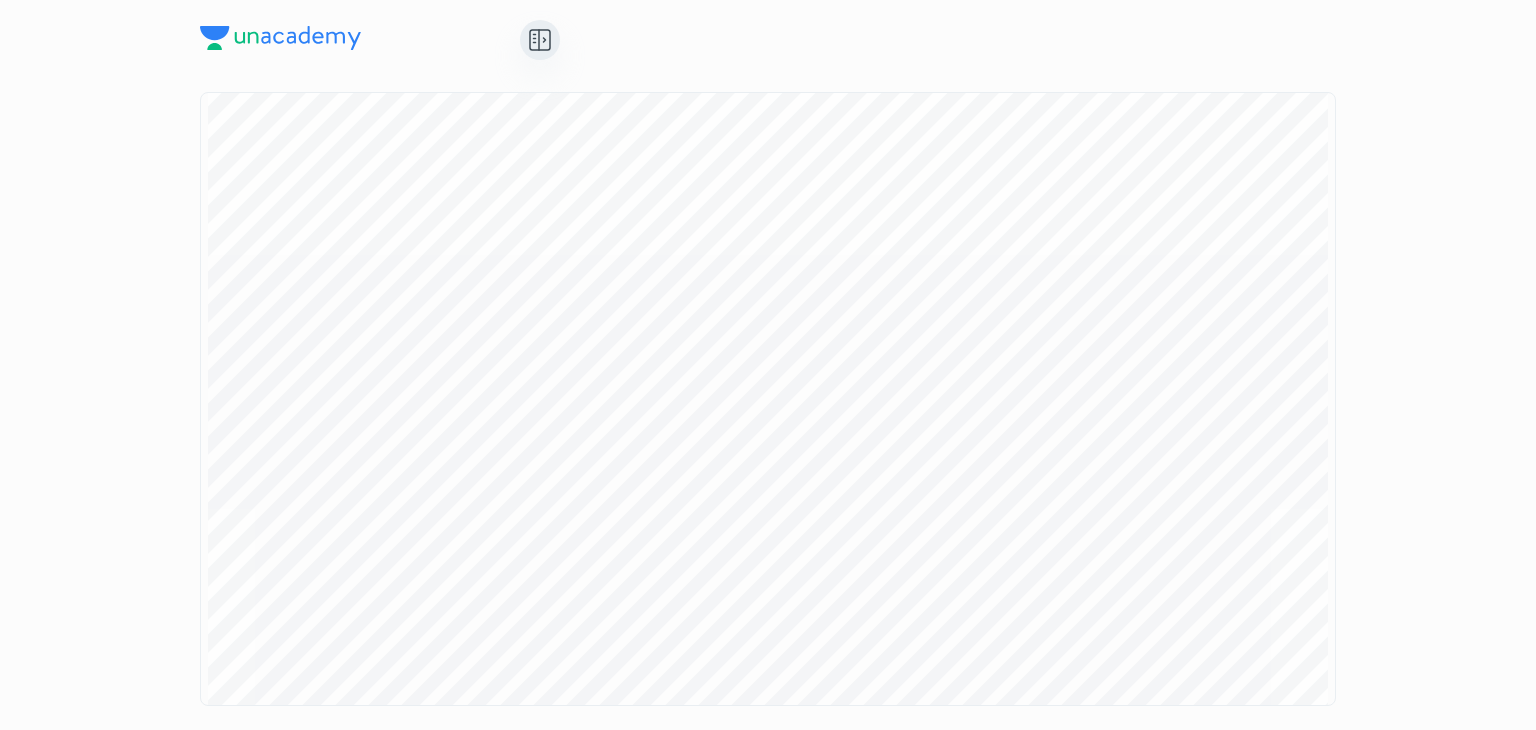 scroll, scrollTop: 10218, scrollLeft: 0, axis: vertical 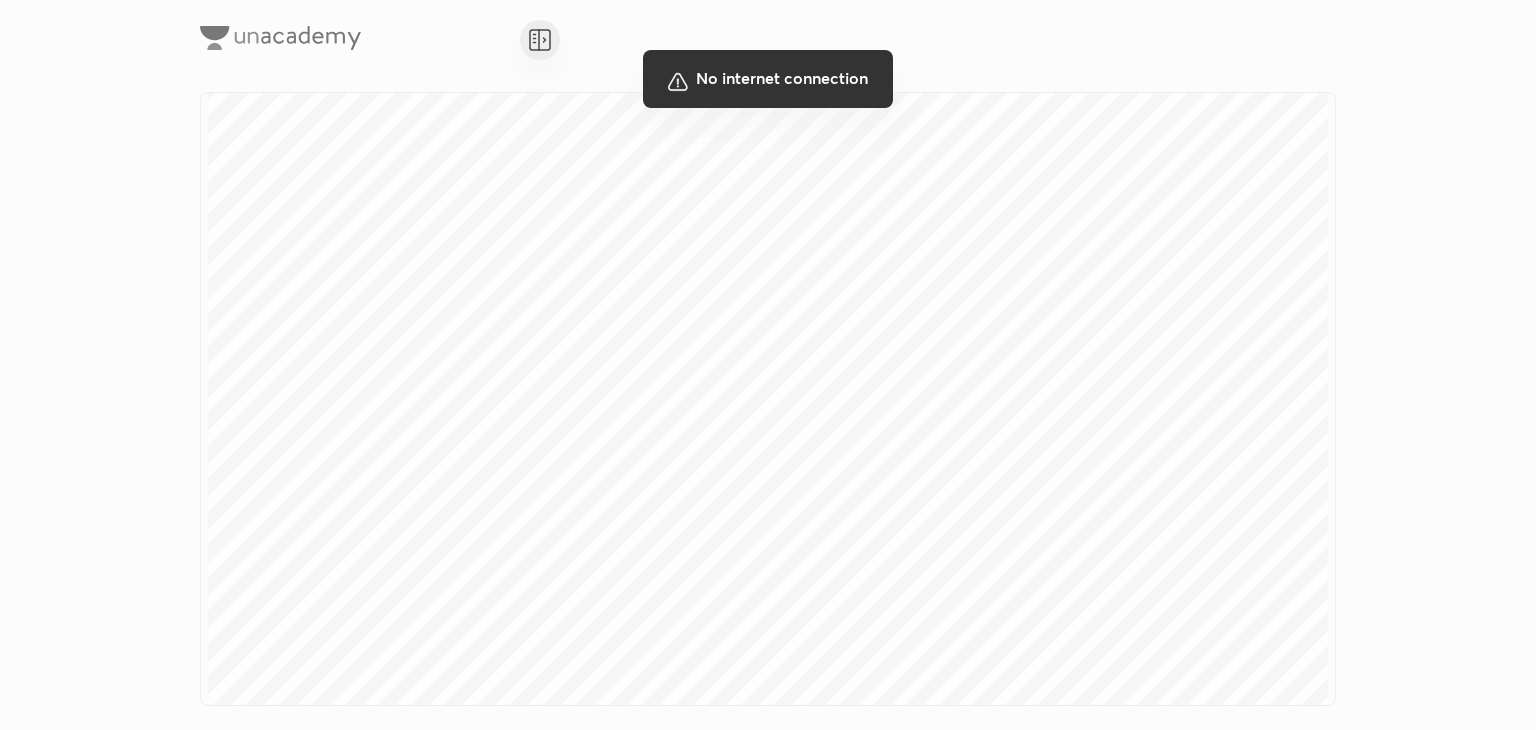 click at bounding box center [768, 365] 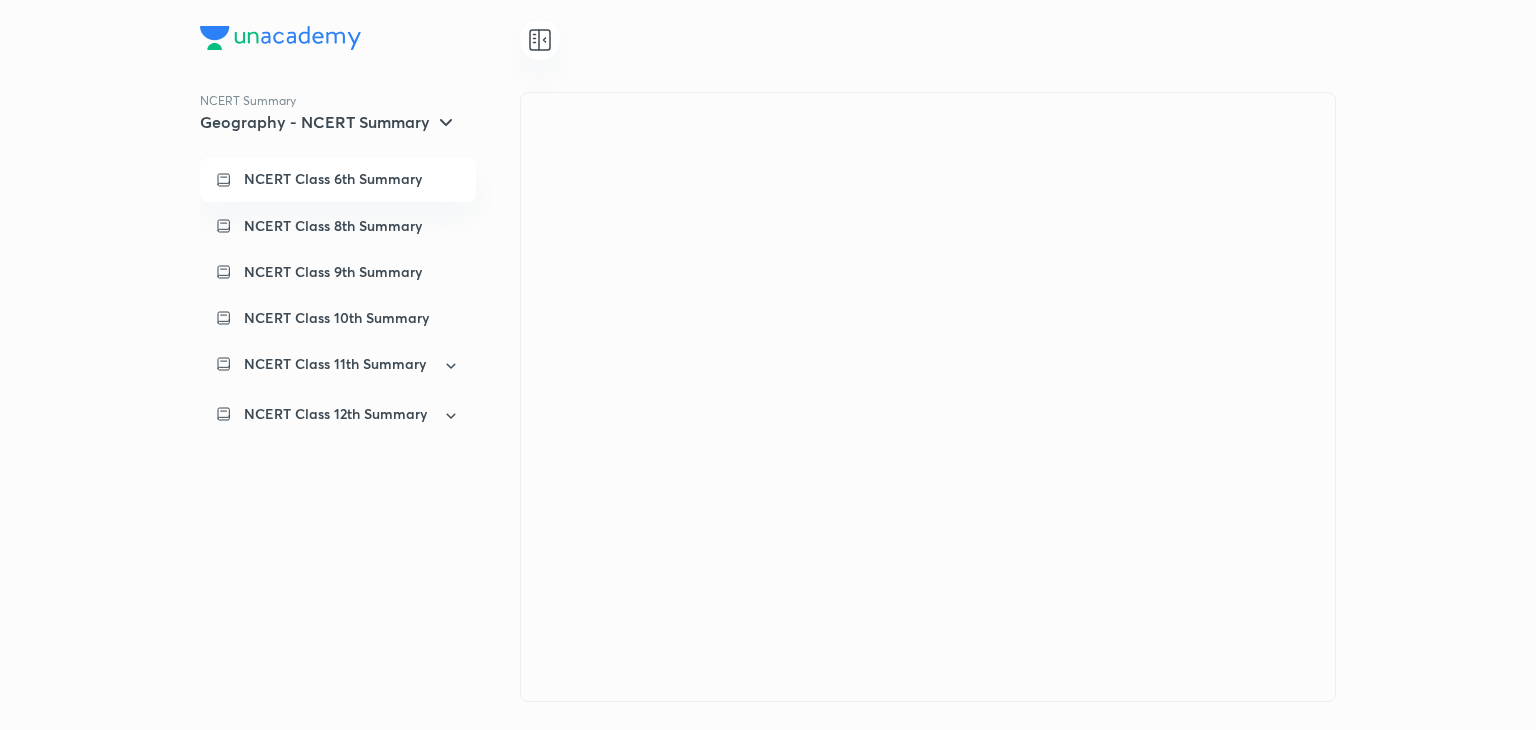 scroll, scrollTop: 0, scrollLeft: 0, axis: both 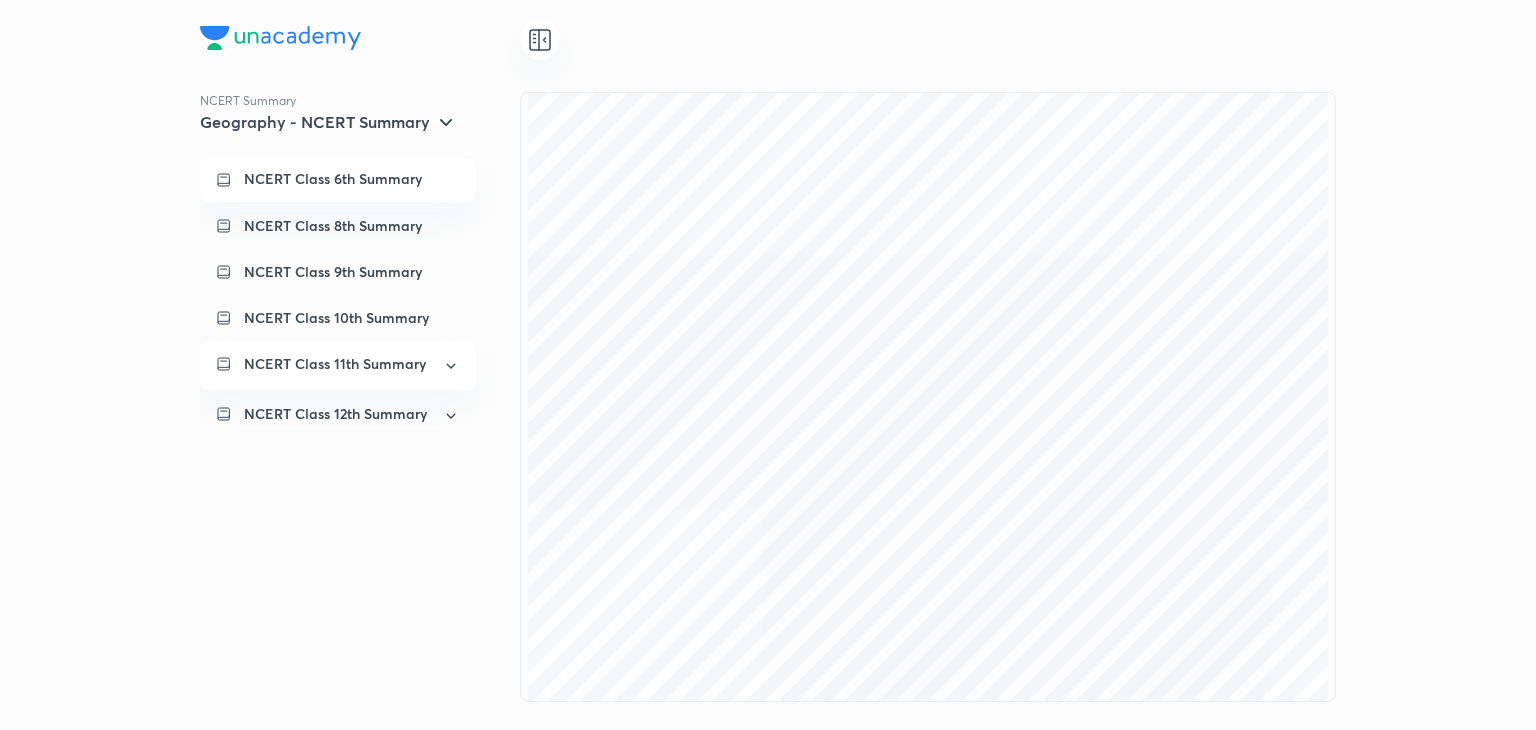 click on "NCERT Class 11th Summary" at bounding box center (335, 364) 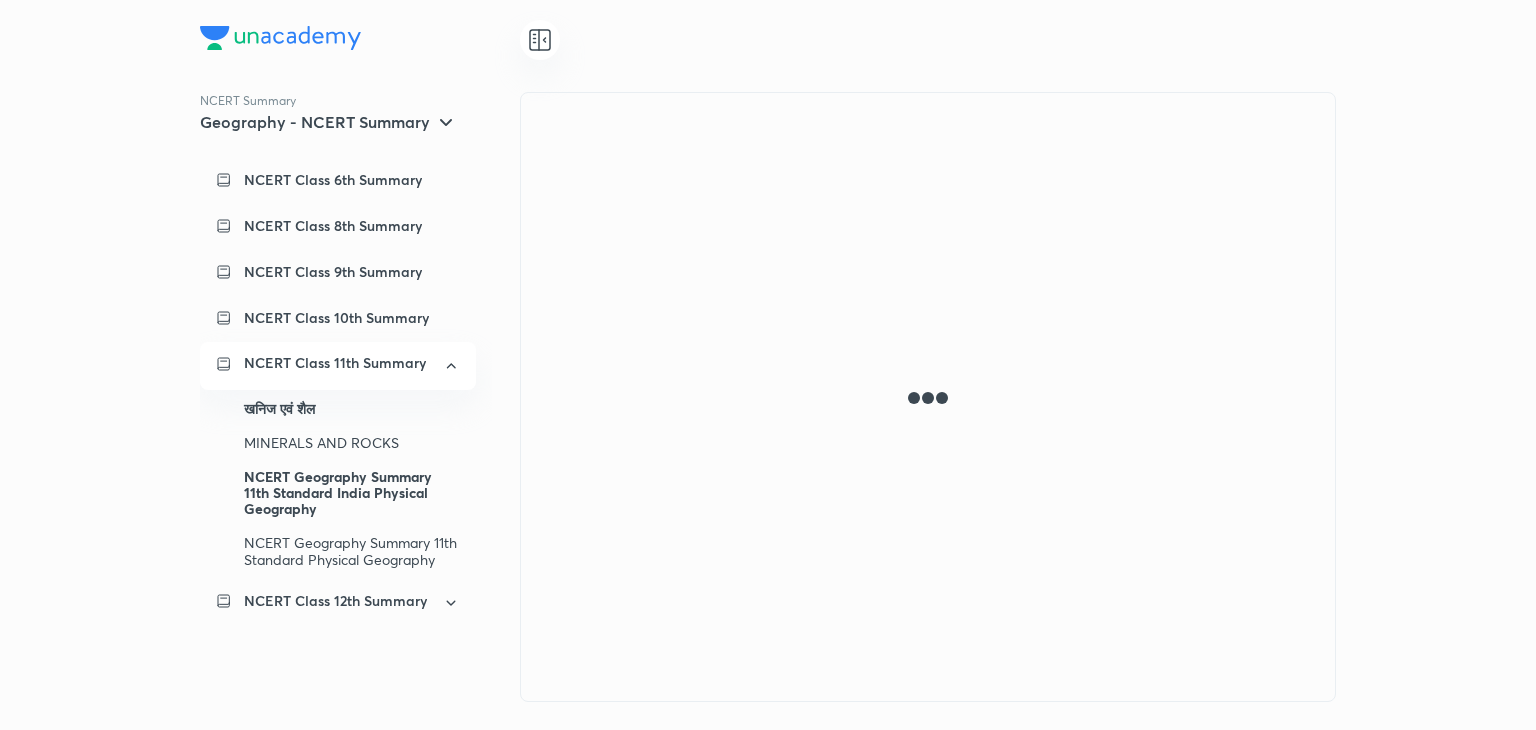click on "NCERT Geography Summary 11th Standard India Physical Geography" at bounding box center (352, 493) 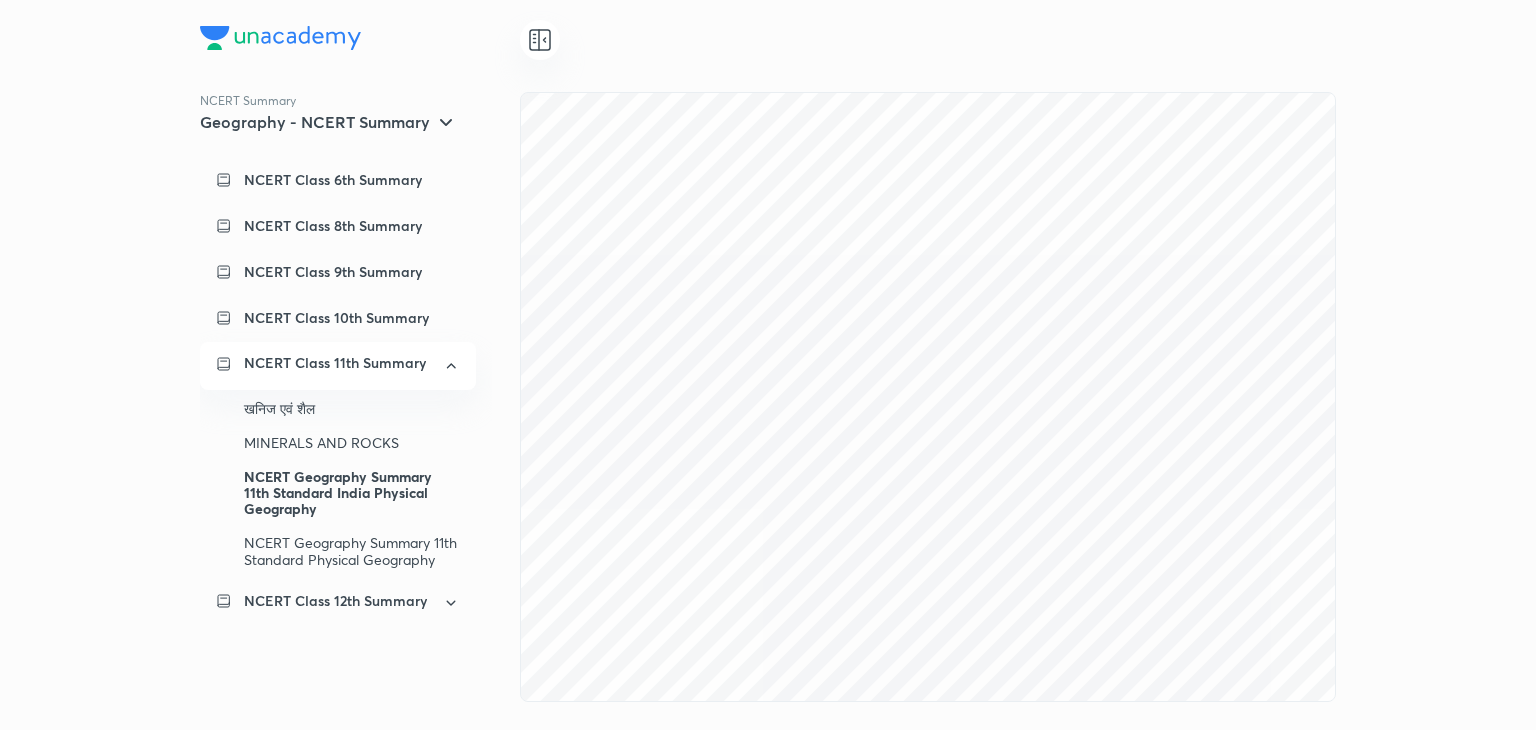 scroll, scrollTop: 16548, scrollLeft: 0, axis: vertical 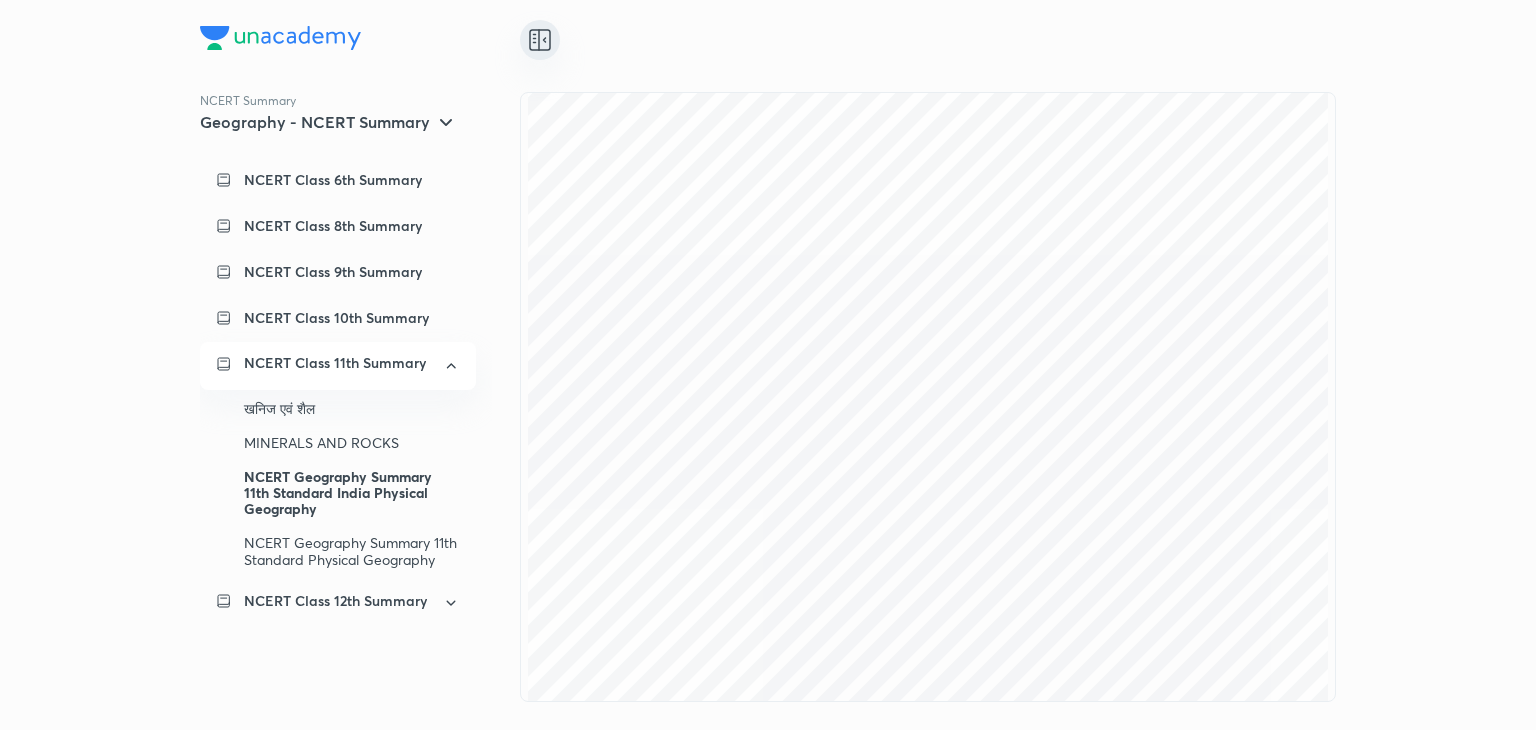 click 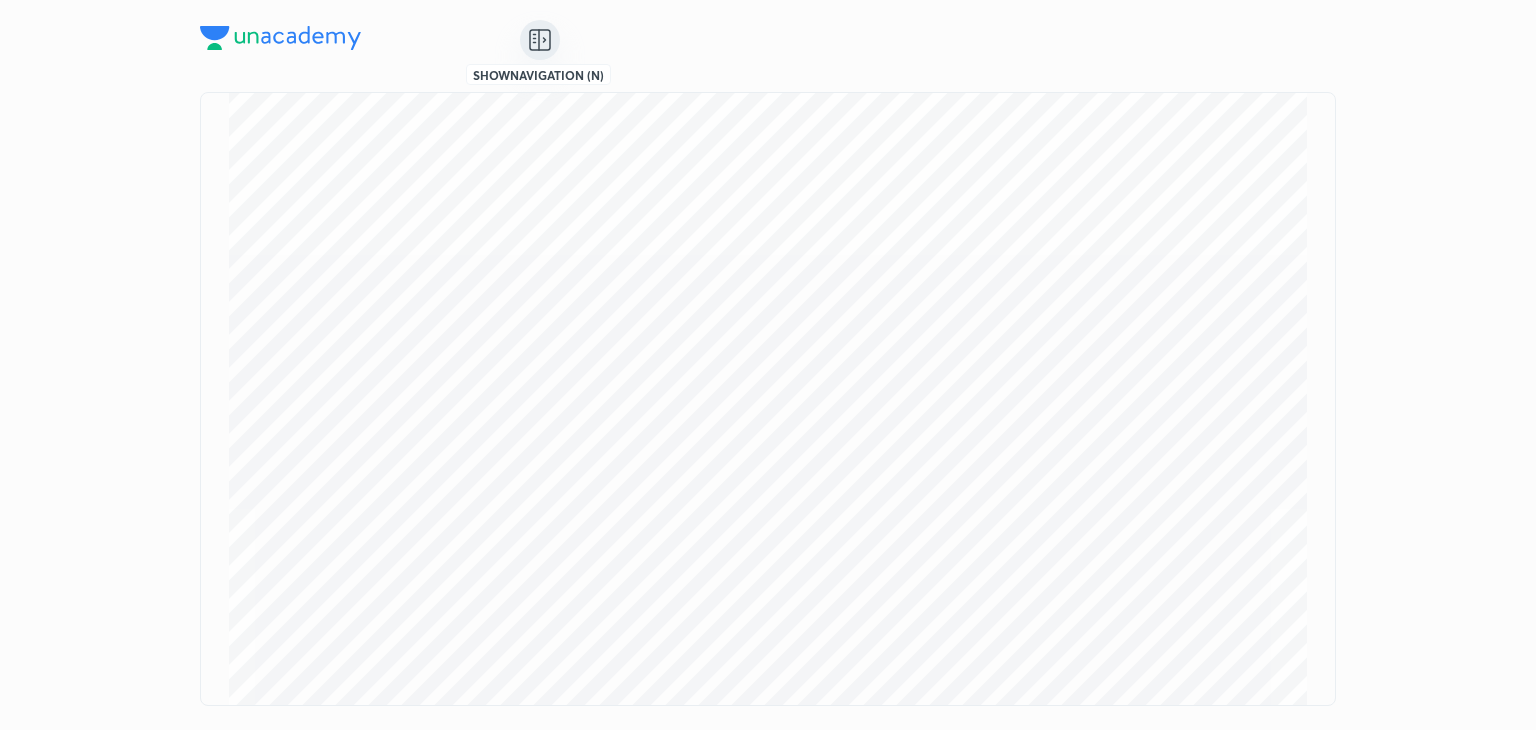 scroll, scrollTop: 23302, scrollLeft: 0, axis: vertical 